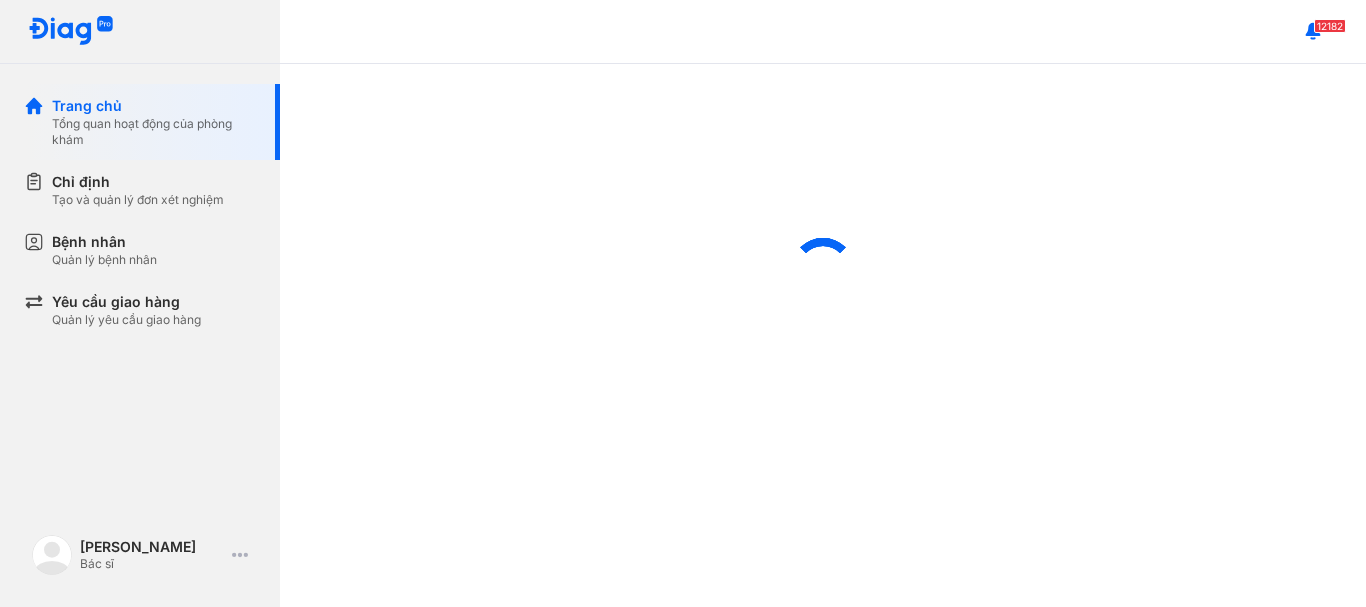 scroll, scrollTop: 0, scrollLeft: 0, axis: both 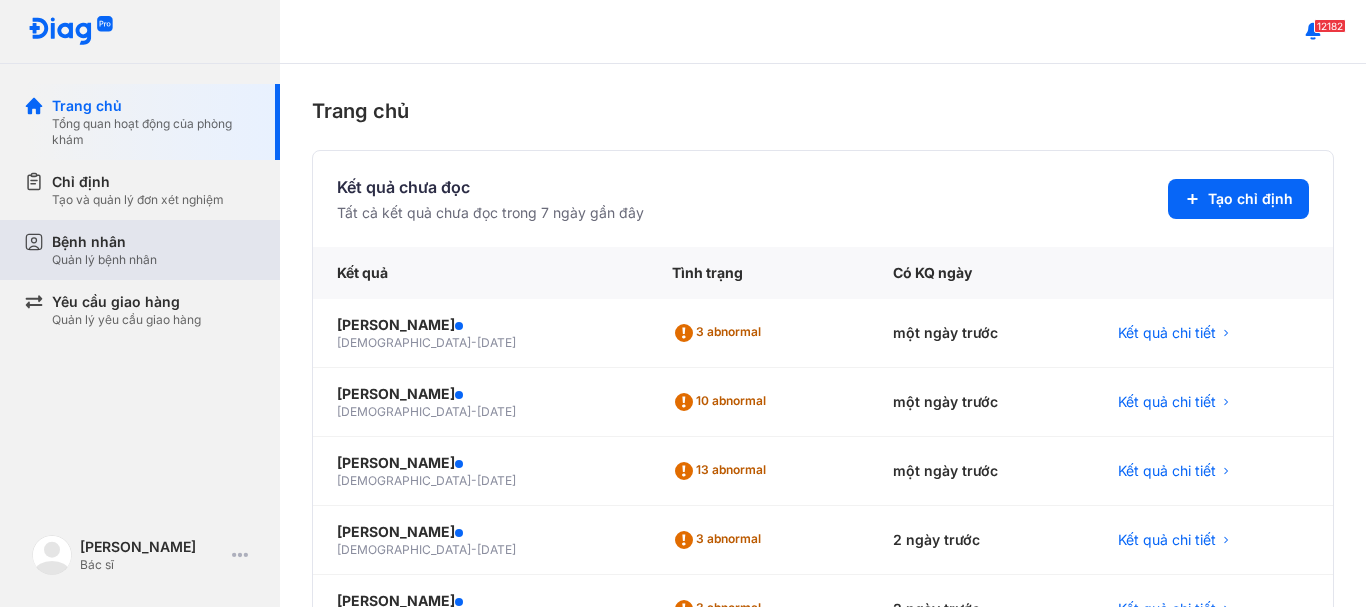 click on "Quản lý bệnh nhân" at bounding box center [104, 260] 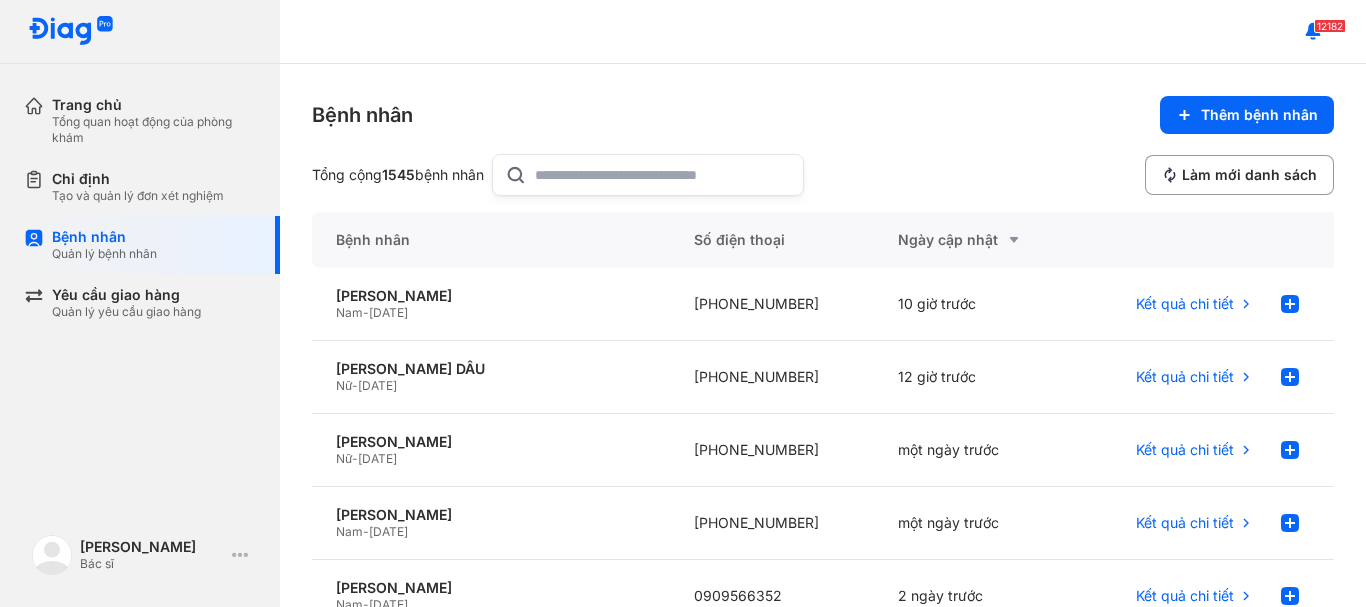 drag, startPoint x: 546, startPoint y: 173, endPoint x: 575, endPoint y: 171, distance: 29.068884 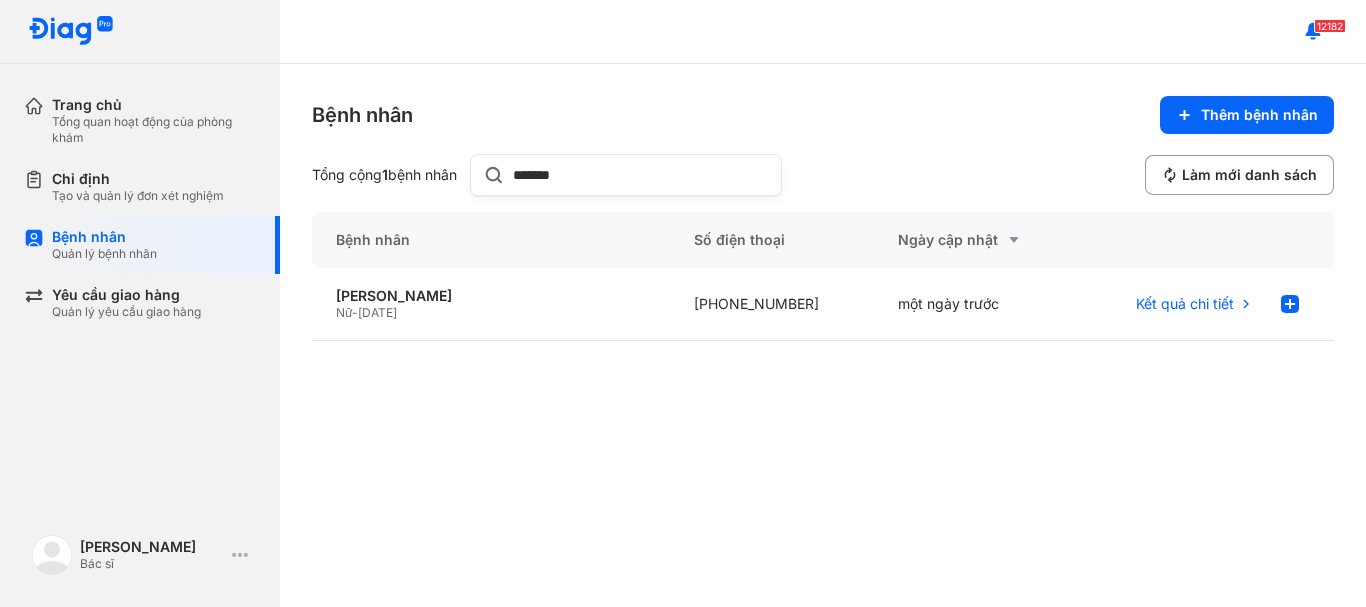 type on "*******" 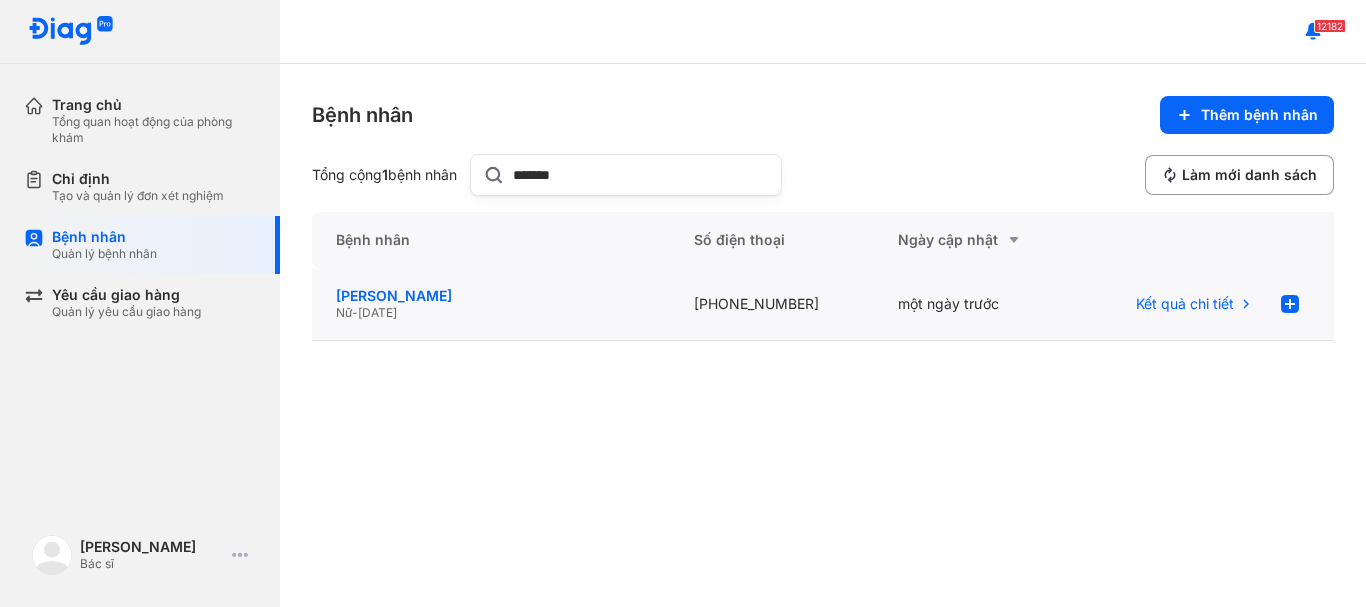 click on "[PERSON_NAME]" 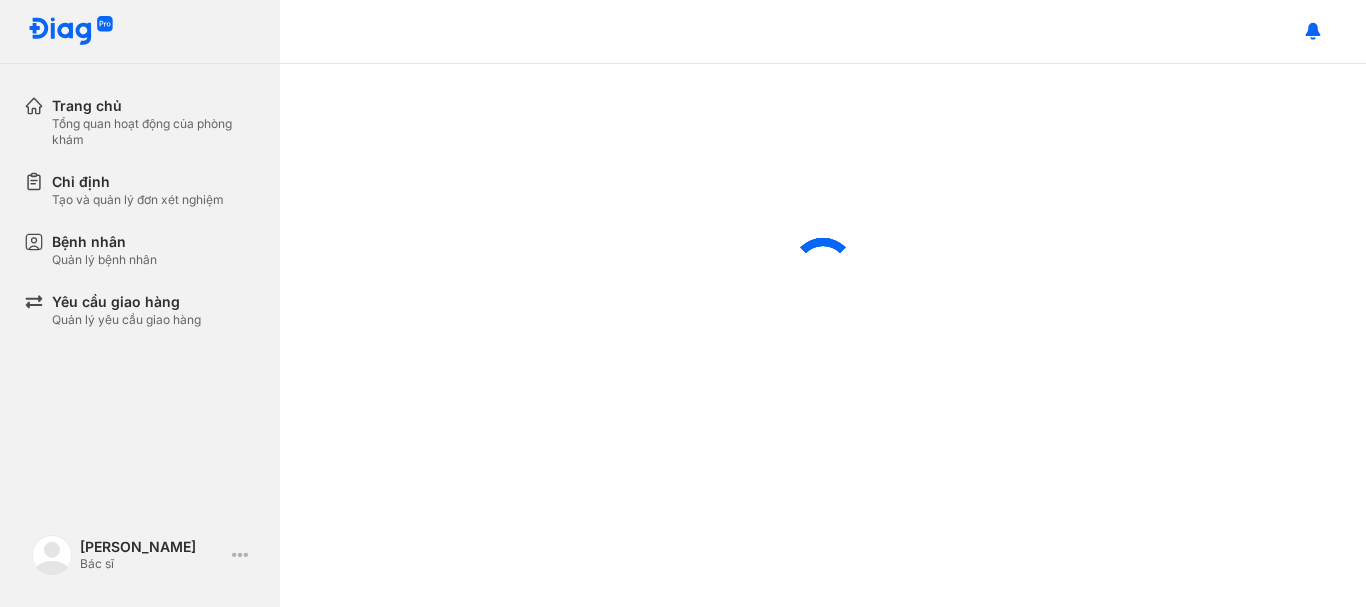 scroll, scrollTop: 0, scrollLeft: 0, axis: both 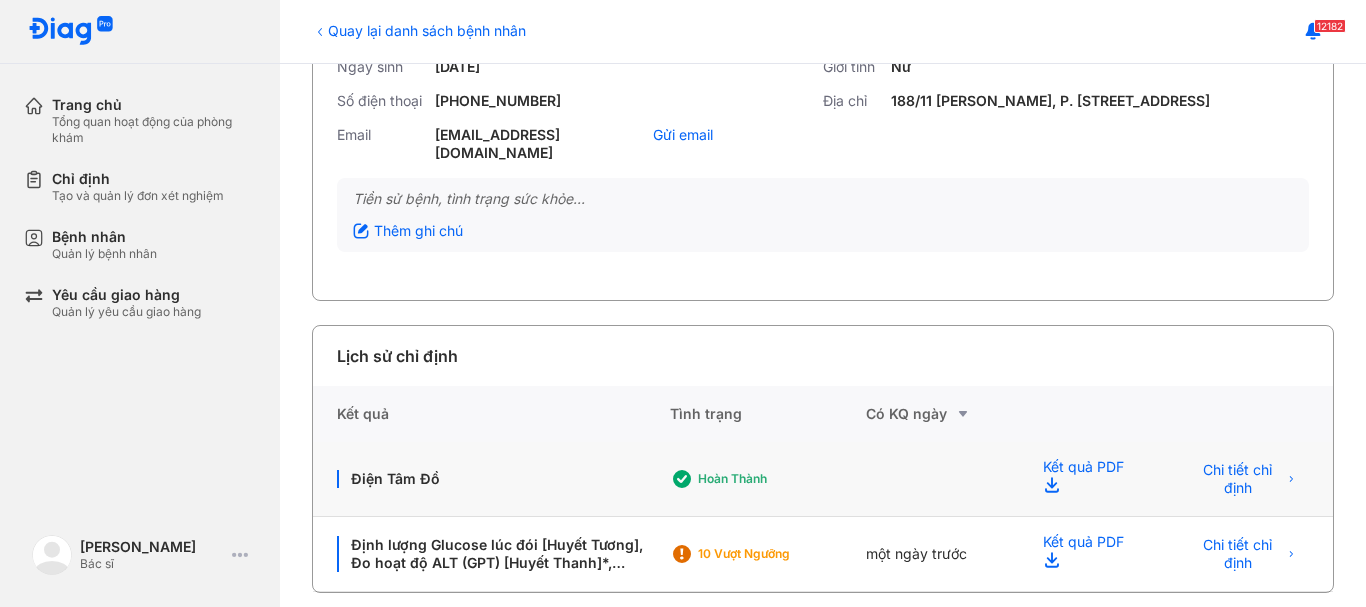 click on "Kết quả PDF" 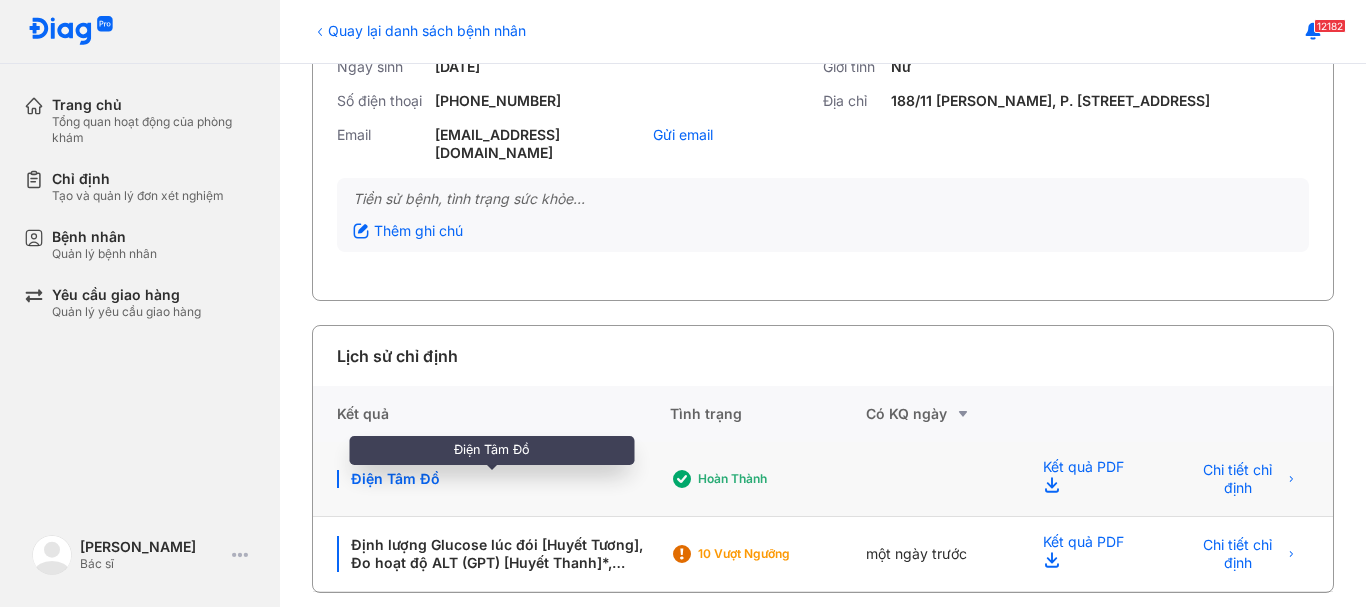 click on "Điện Tâm Đồ" 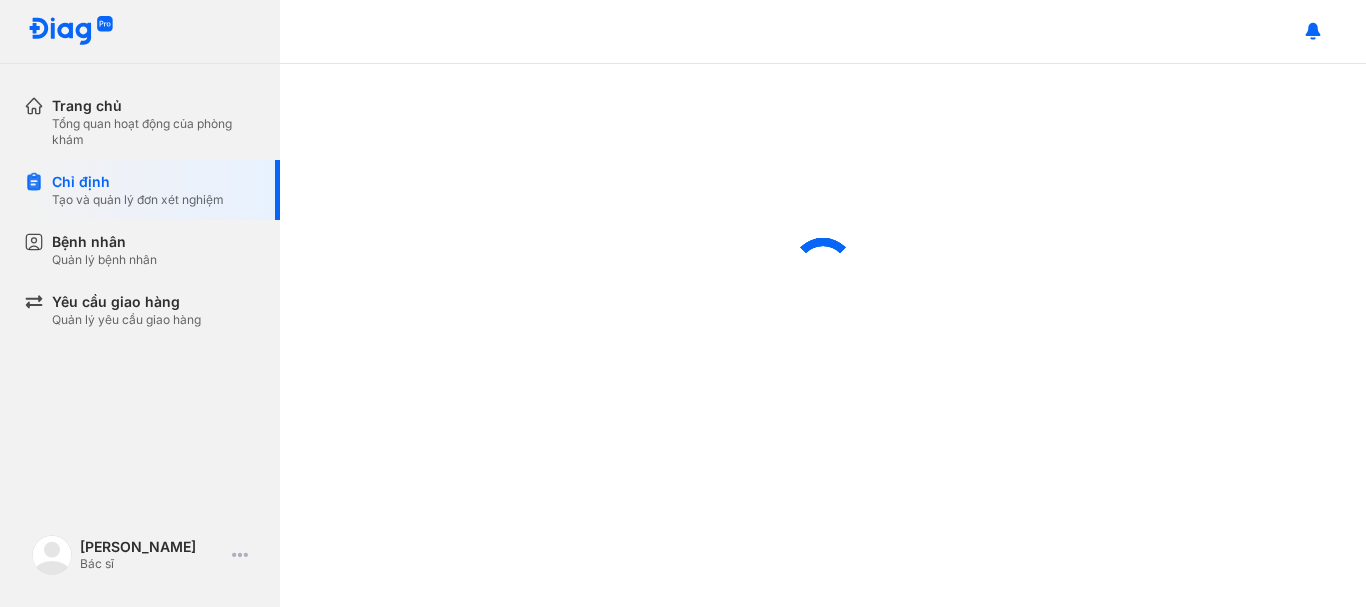 scroll, scrollTop: 0, scrollLeft: 0, axis: both 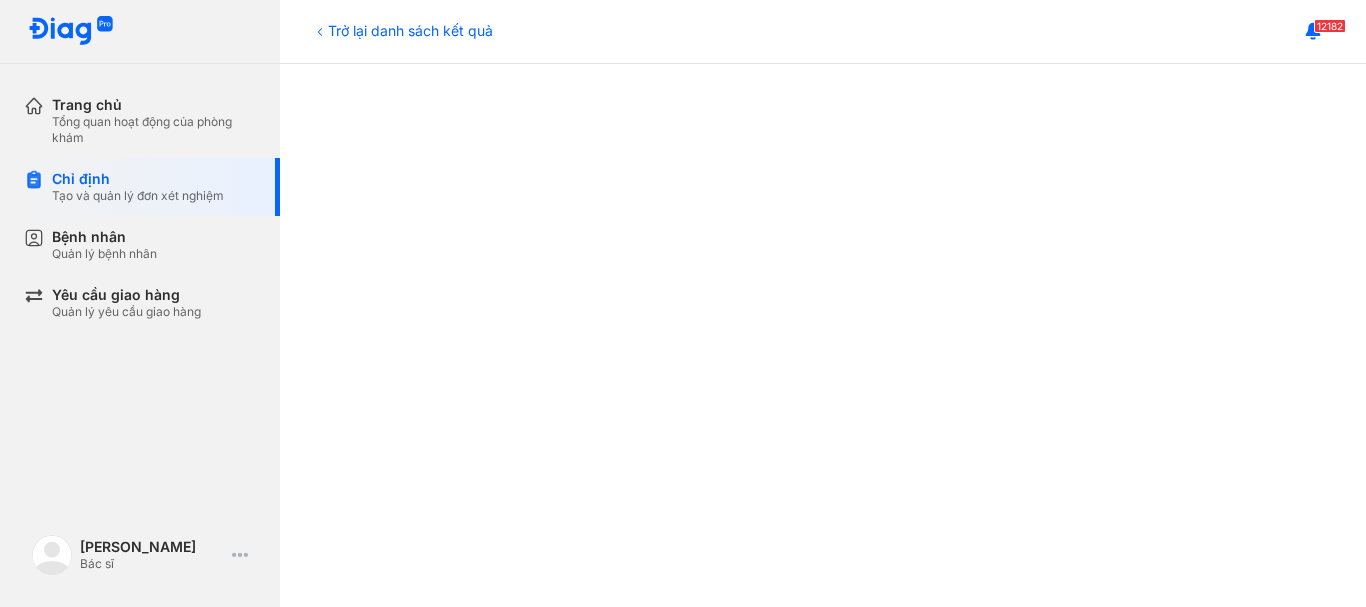 click 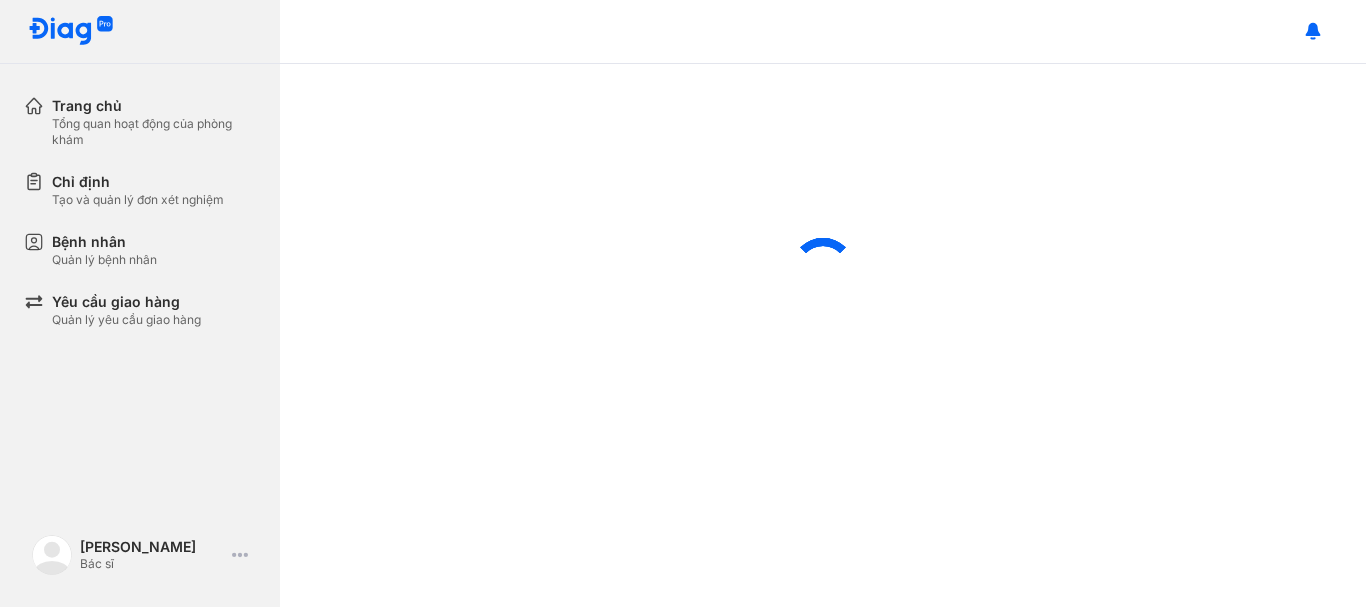 scroll, scrollTop: 0, scrollLeft: 0, axis: both 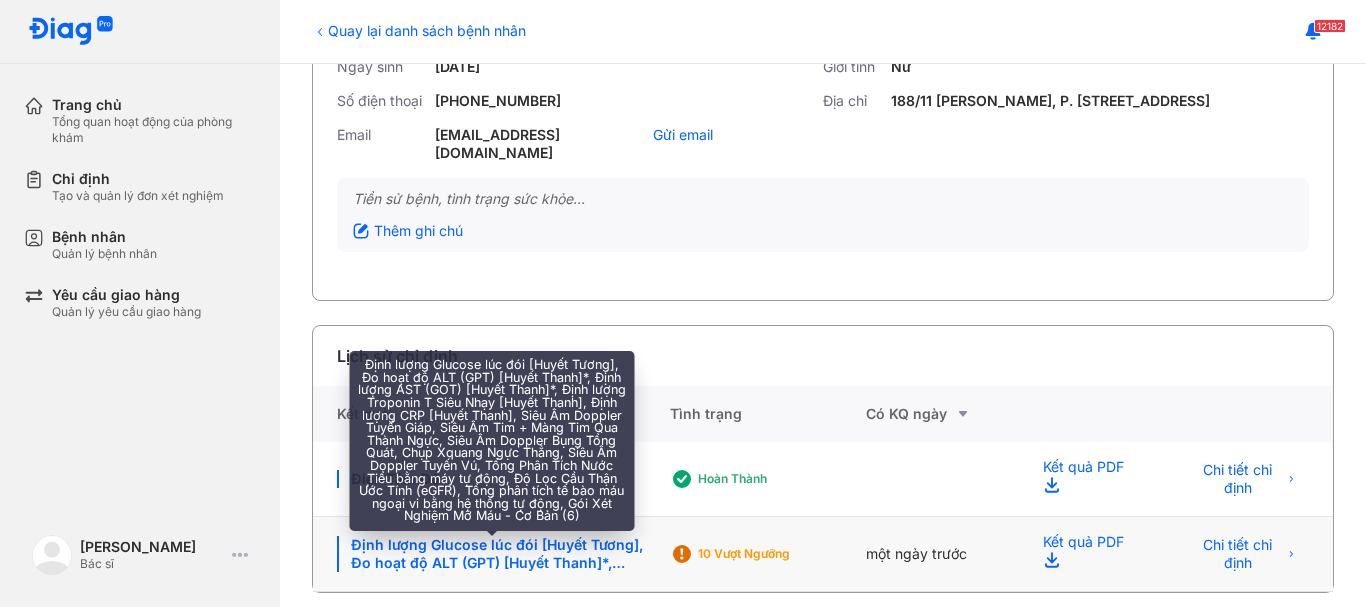 click on "Định lượng Glucose lúc đói [Huyết Tương], Đo hoạt độ ALT (GPT) [Huyết Thanh]*, Định lượng AST (GOT) [Huyết Thanh]*, Định lượng Troponin T Siêu Nhạy [Huyết Thanh], Định lượng CRP [Huyết Thanh], Siêu Âm Doppler Tuyến Giáp, Siêu Âm Tim + Màng Tim Qua Thành Ngực, Siêu Âm Doppler Bụng Tổng Quát, Chụp Xquang Ngực Thẳng, Siêu Âm Doppler Tuyến Vú, Tổng Phân Tích Nước Tiểu bằng máy tự động, Độ Lọc Cầu Thận Ước Tính (eGFR), Tổng phân tích tế bào máu ngoại vi bằng hệ thống tự động, Gói Xét Nghiệm Mỡ Máu - Cơ Bản (6)" 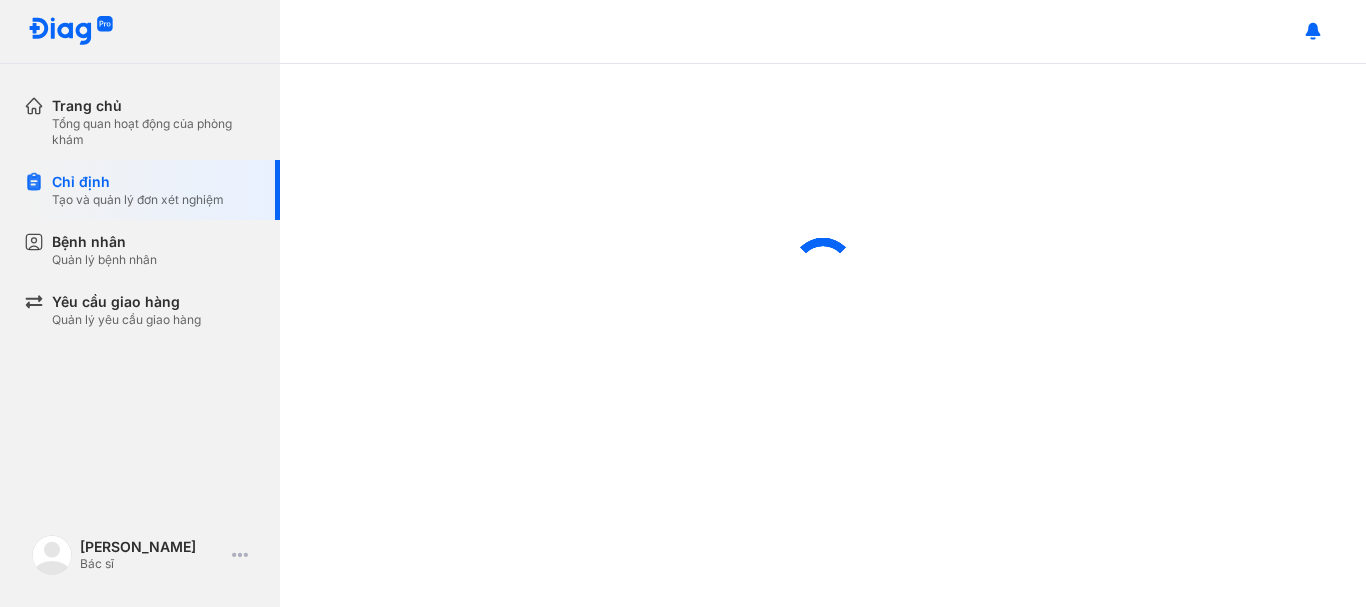 scroll, scrollTop: 0, scrollLeft: 0, axis: both 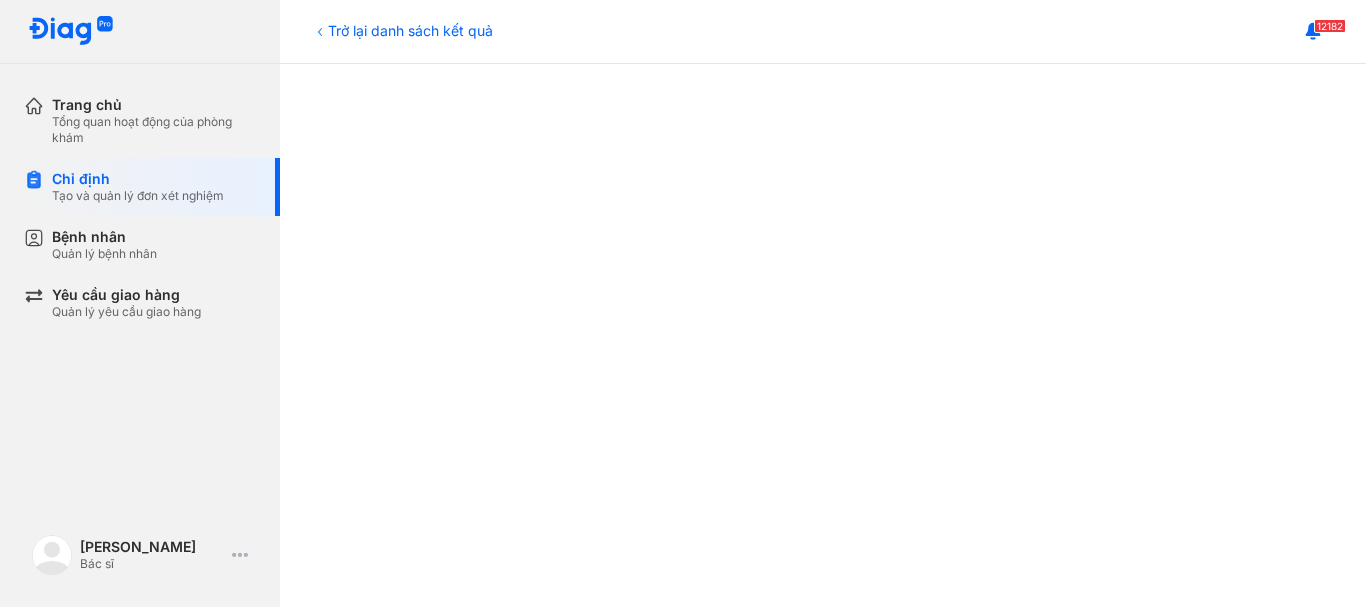 click on "Trở lại danh sách kết quả" at bounding box center [402, 30] 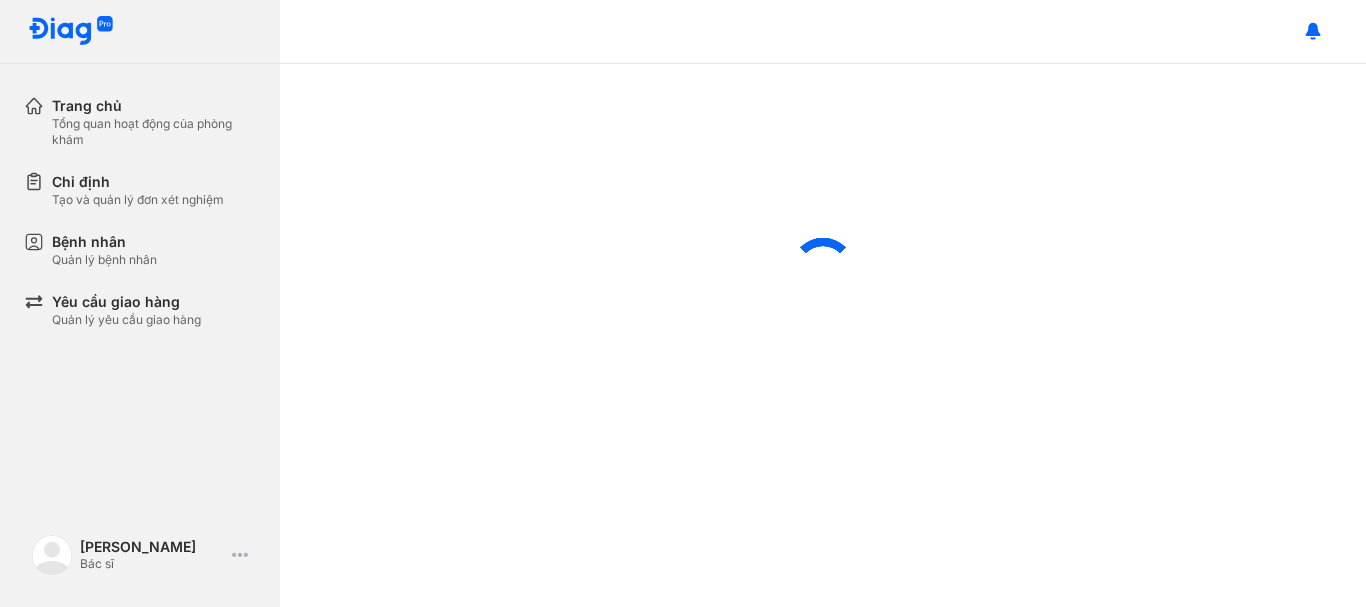 scroll, scrollTop: 0, scrollLeft: 0, axis: both 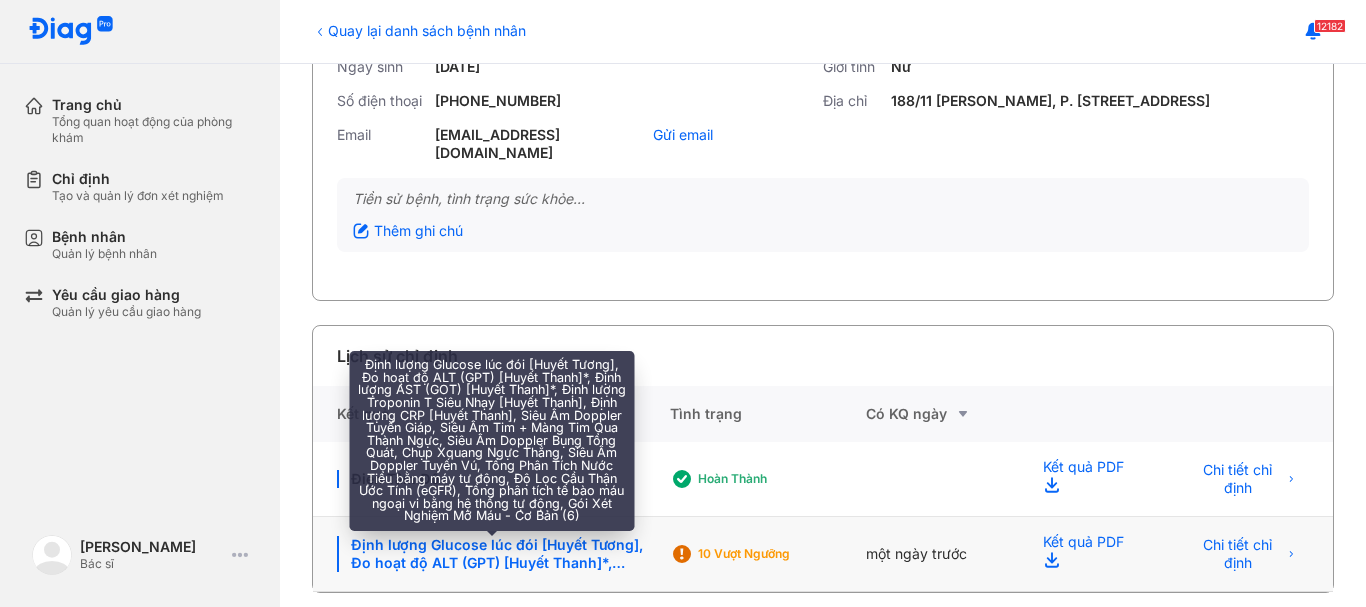click on "Định lượng Glucose lúc đói [Huyết Tương], Đo hoạt độ ALT (GPT) [Huyết Thanh]*, Định lượng AST (GOT) [Huyết Thanh]*, Định lượng Troponin T Siêu Nhạy [Huyết Thanh], Định lượng CRP [Huyết Thanh], Siêu Âm Doppler Tuyến Giáp, Siêu Âm Tim + Màng Tim Qua Thành Ngực, Siêu Âm Doppler Bụng Tổng Quát, Chụp Xquang Ngực Thẳng, Siêu Âm Doppler Tuyến Vú, Tổng Phân Tích Nước Tiểu bằng máy tự động, Độ Lọc Cầu Thận Ước Tính (eGFR), Tổng phân tích tế bào máu ngoại vi bằng hệ thống tự động, Gói Xét Nghiệm Mỡ Máu - Cơ Bản (6)" 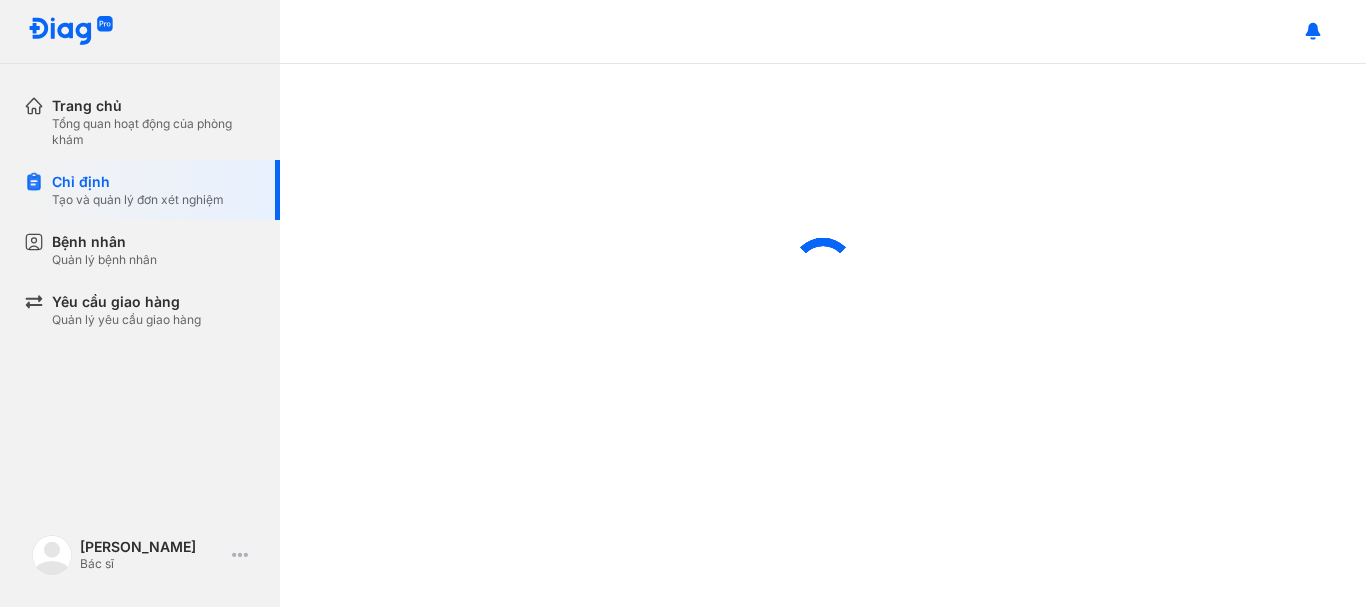 scroll, scrollTop: 0, scrollLeft: 0, axis: both 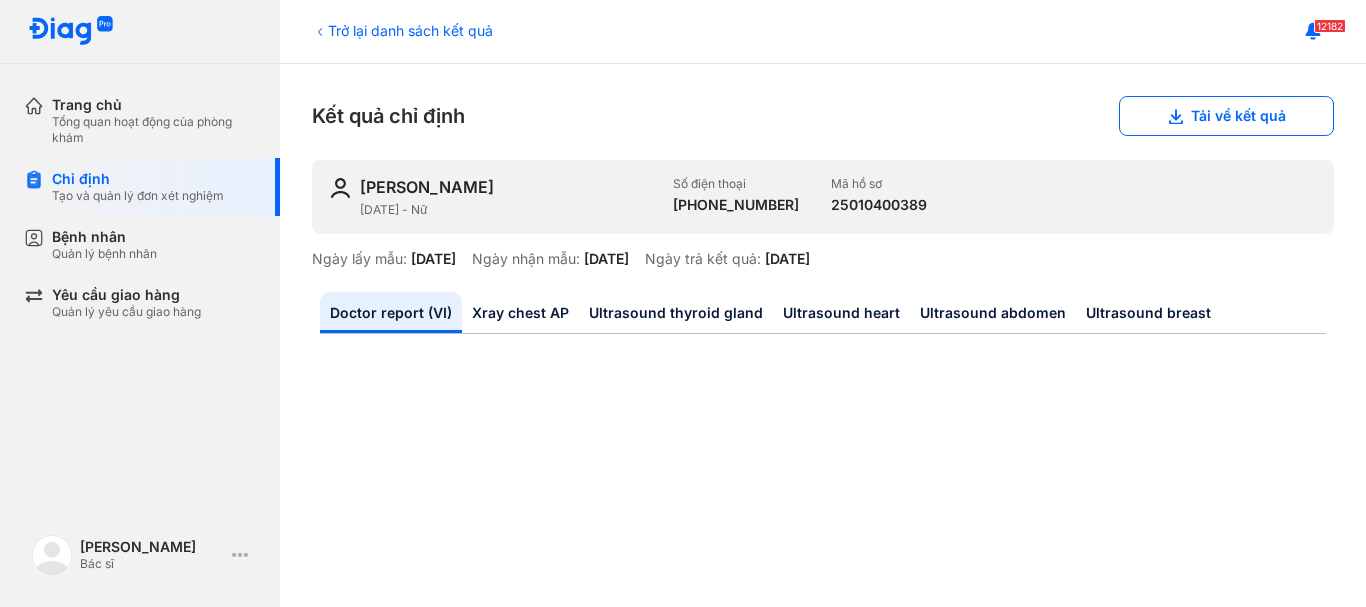 click 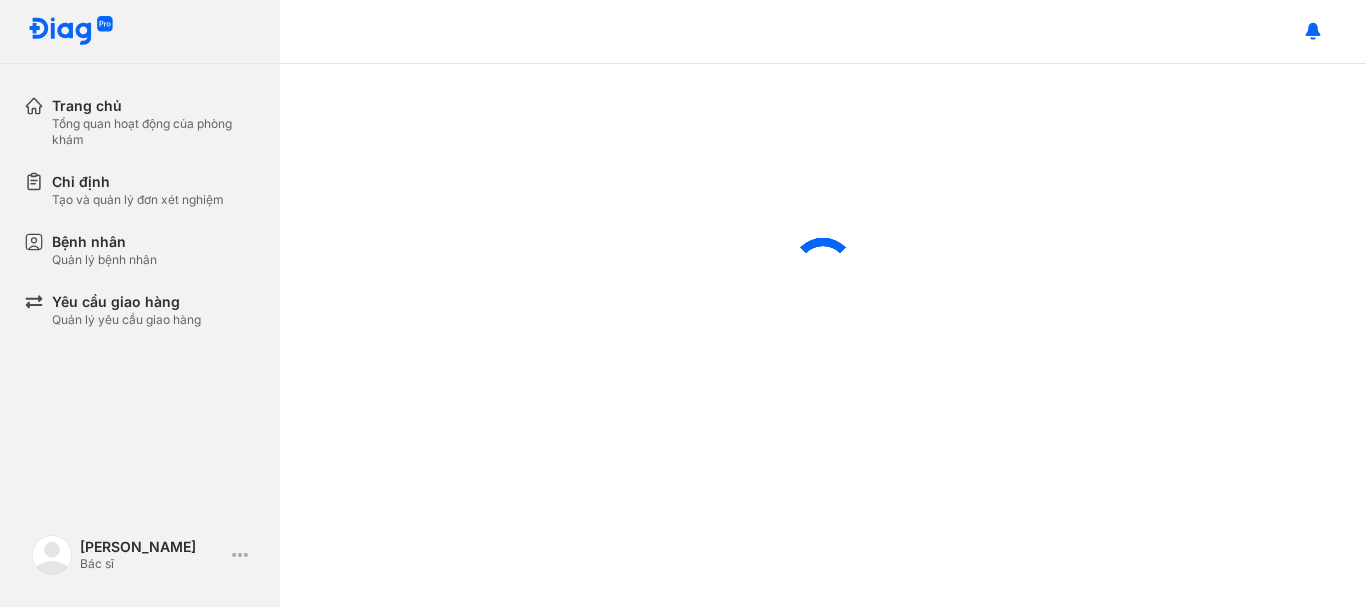 scroll, scrollTop: 0, scrollLeft: 0, axis: both 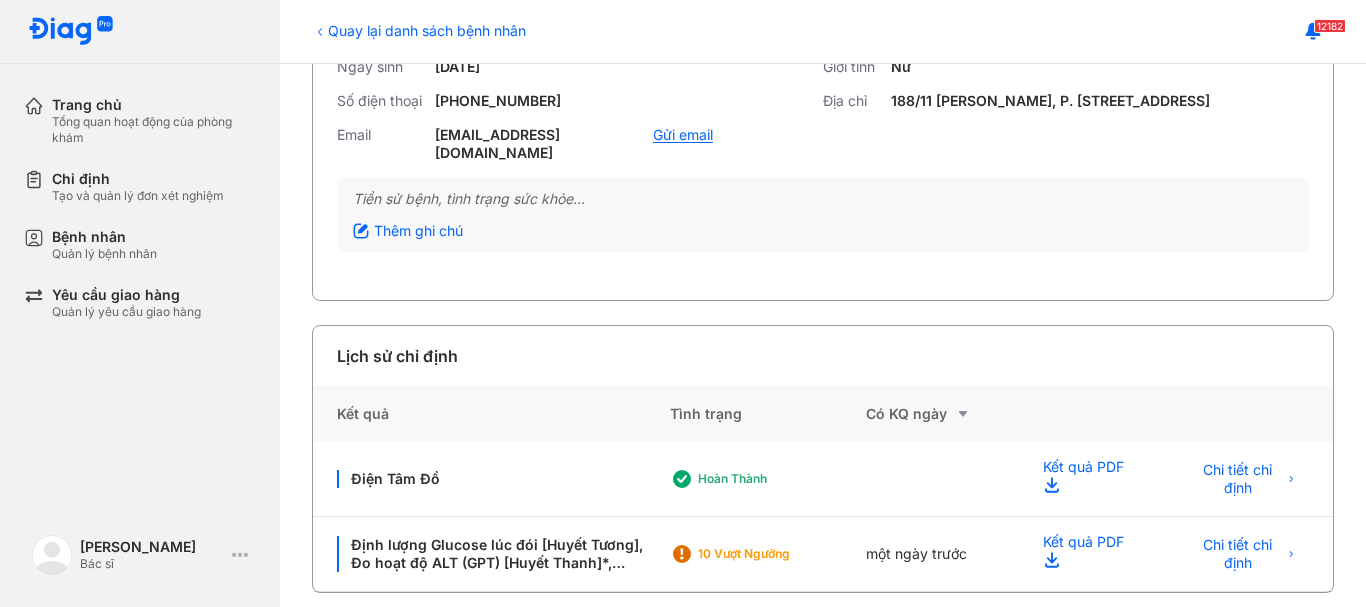click on "Gửi email" at bounding box center (683, 134) 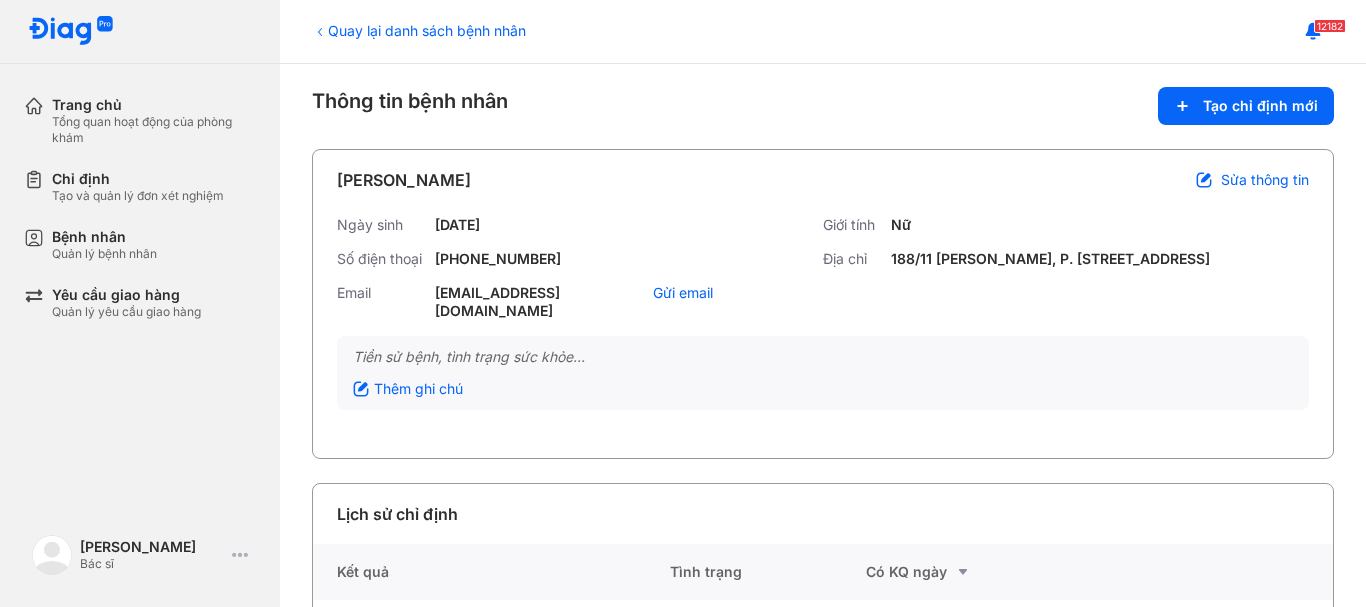 scroll, scrollTop: 0, scrollLeft: 0, axis: both 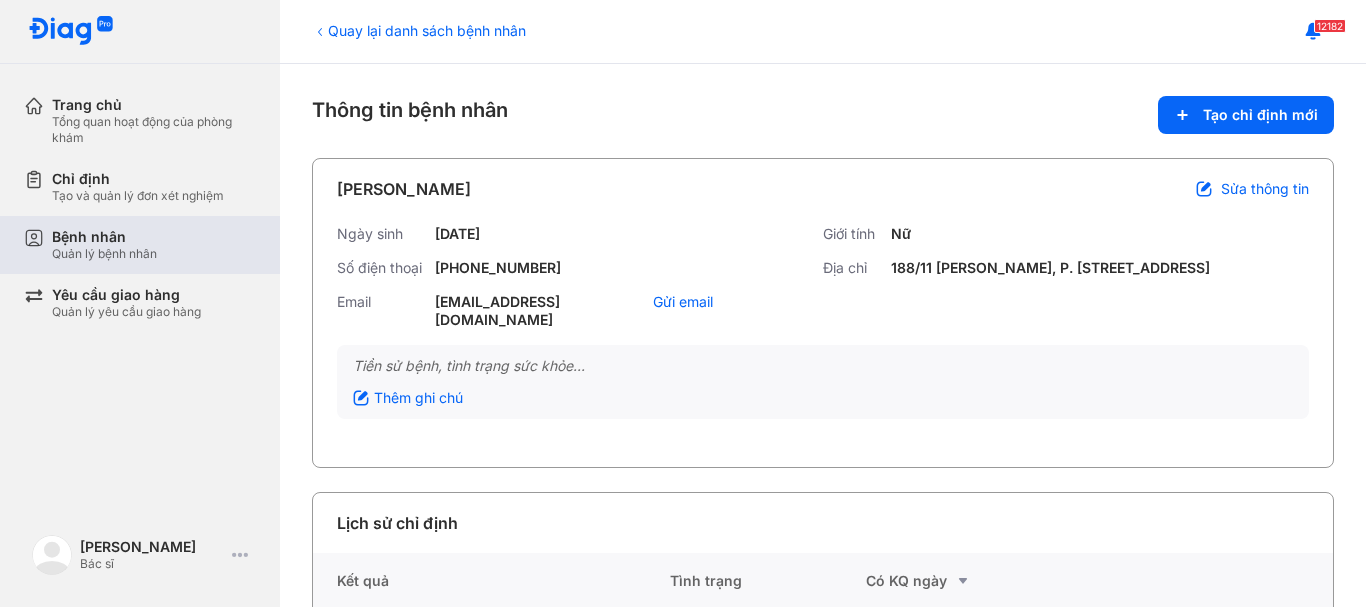 click on "Quản lý bệnh nhân" at bounding box center [104, 254] 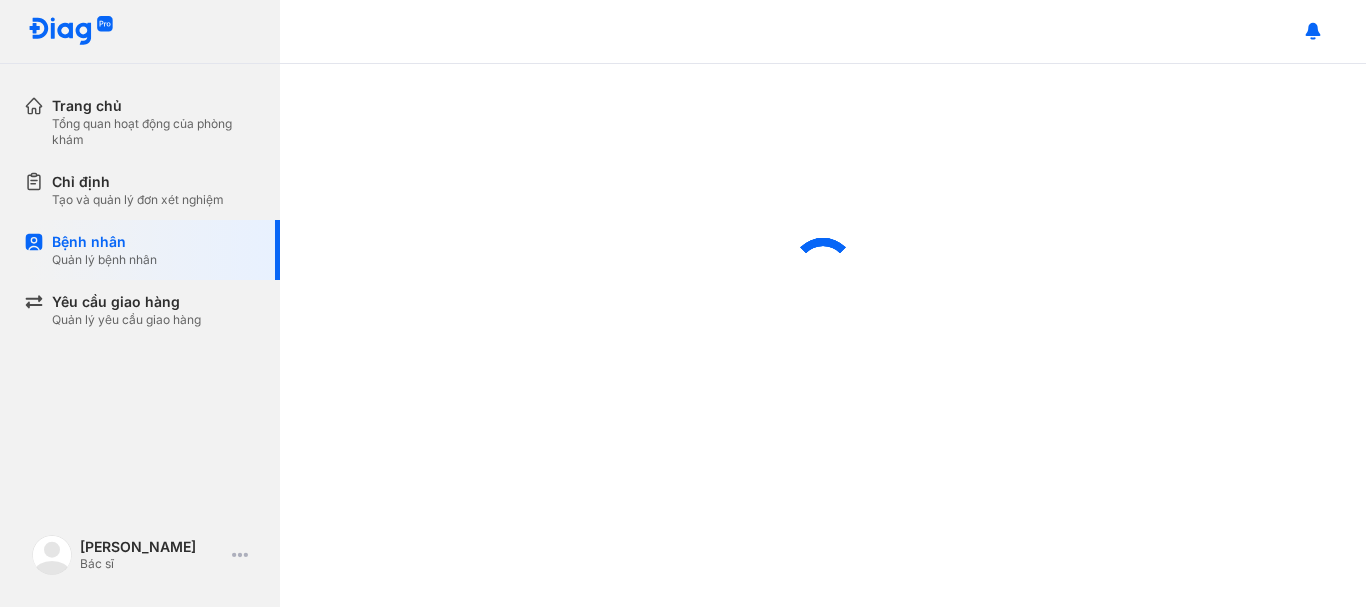 scroll, scrollTop: 0, scrollLeft: 0, axis: both 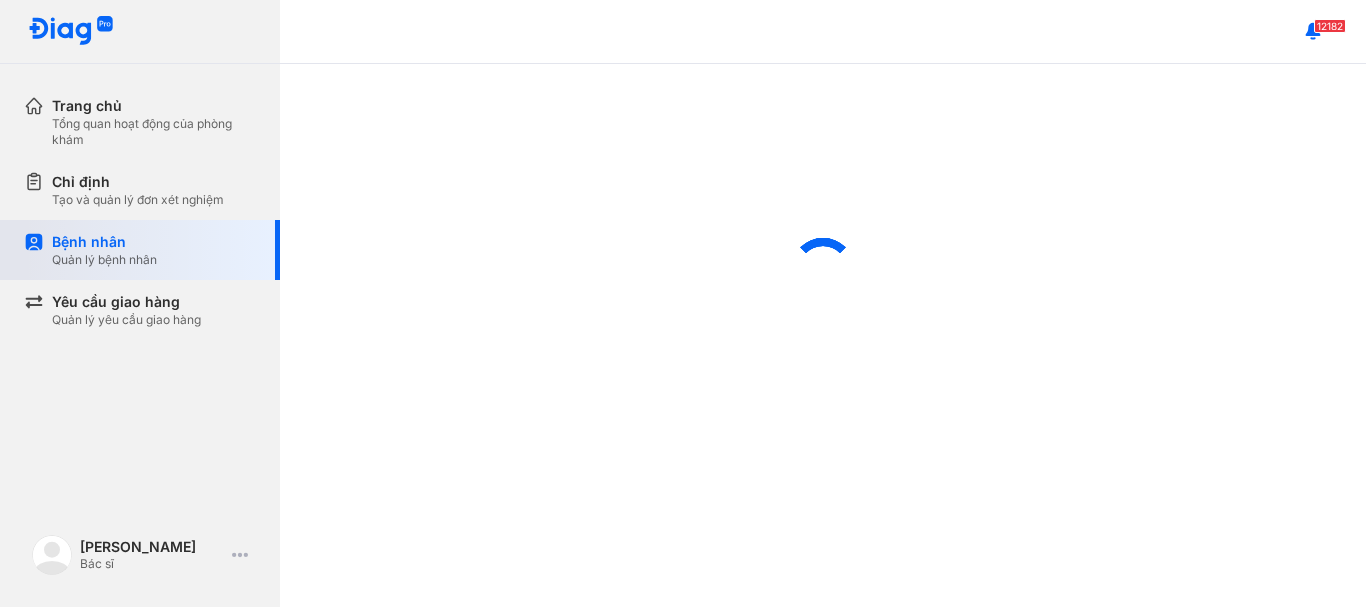 click on "Quản lý bệnh nhân" at bounding box center (104, 260) 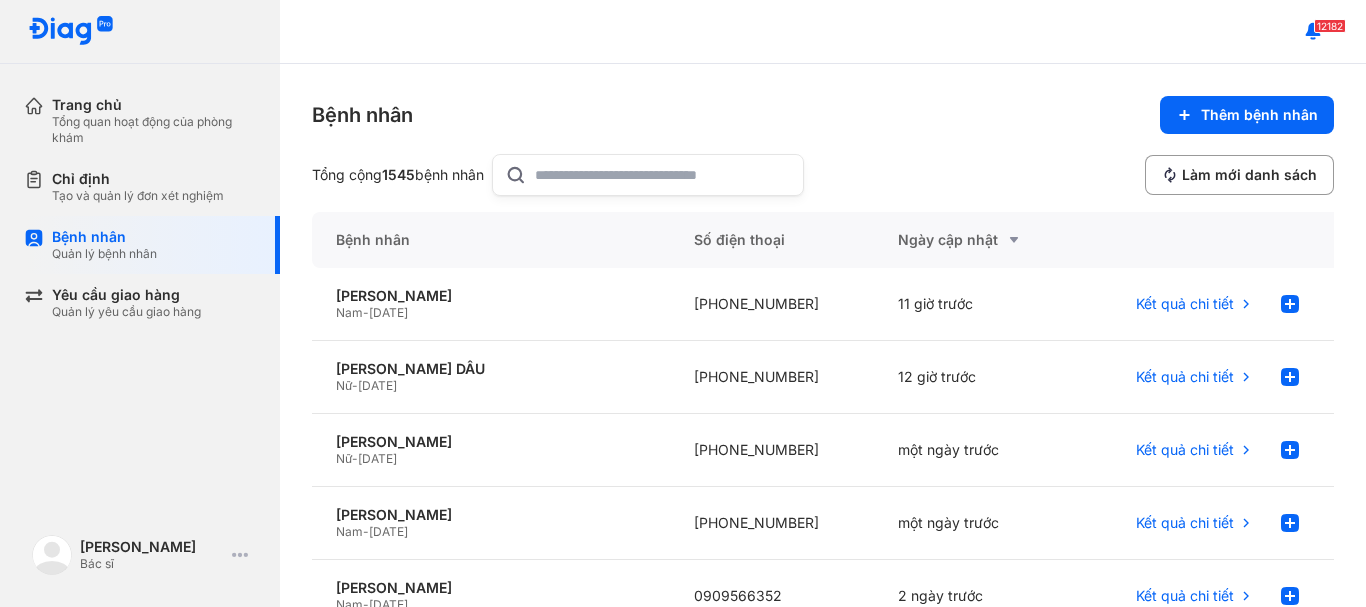 click 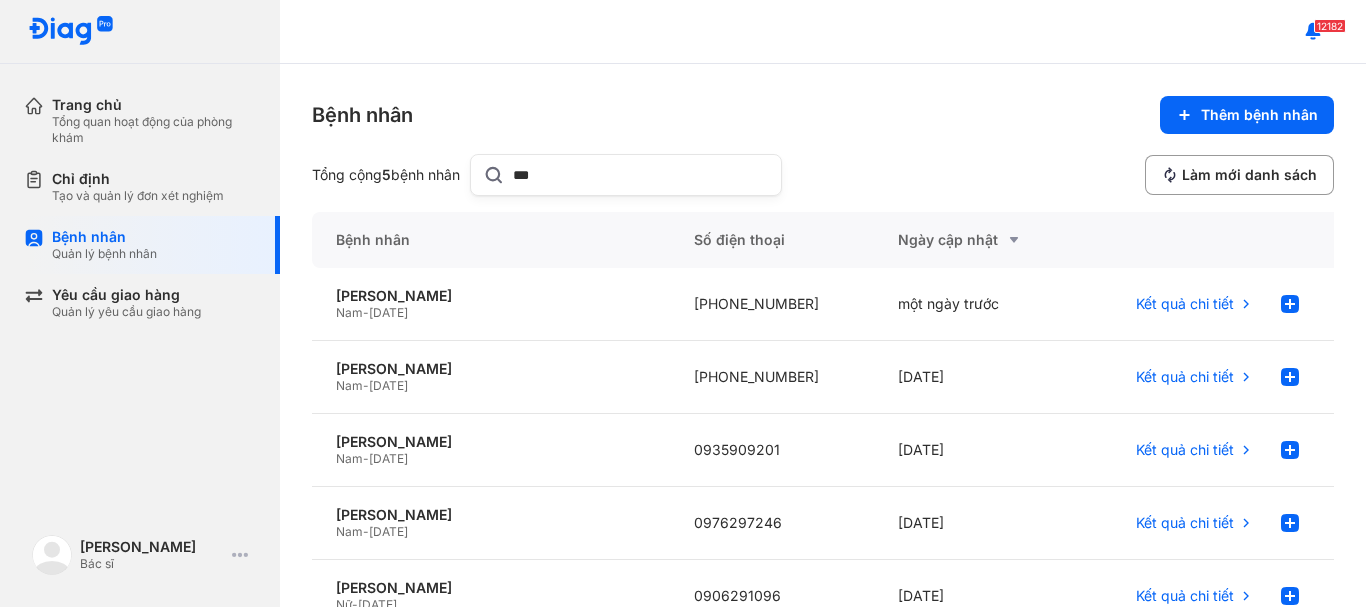 type on "***" 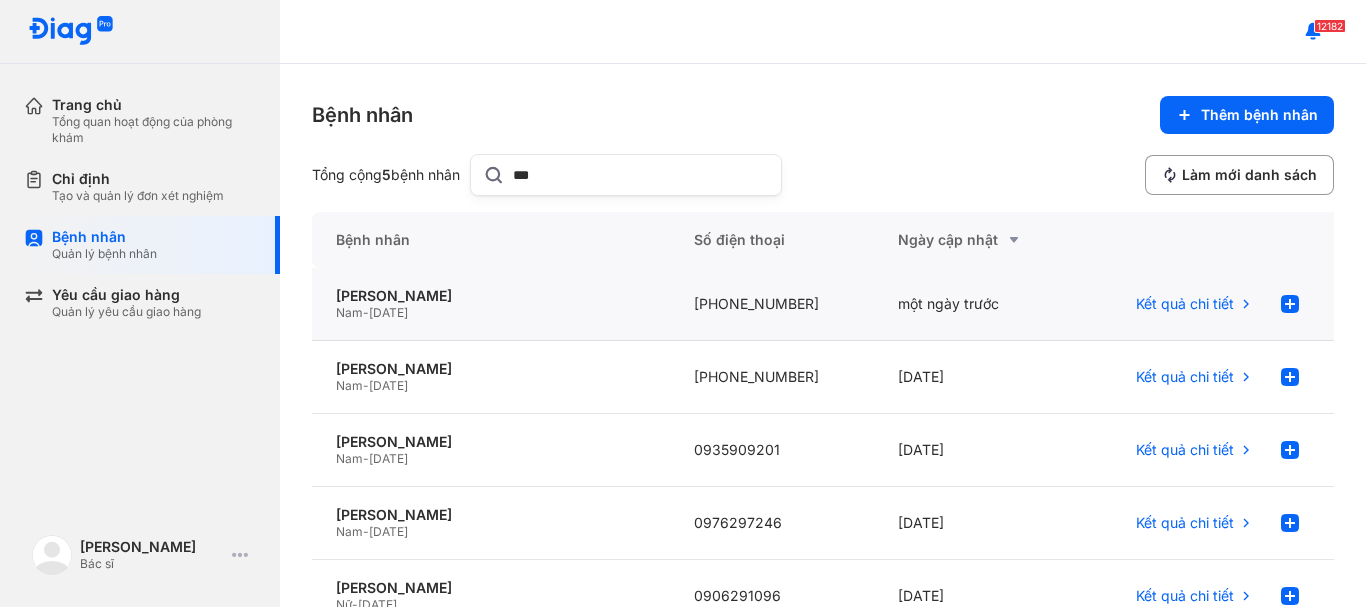 click on "09/05/1976" at bounding box center (388, 312) 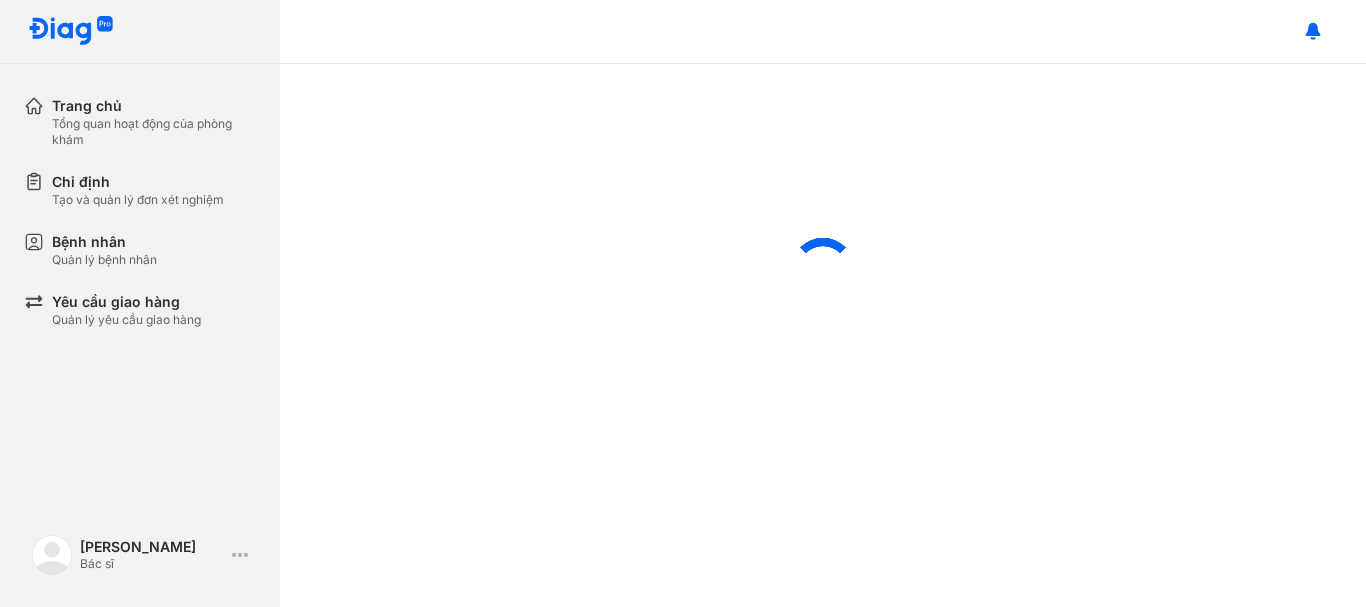 scroll, scrollTop: 0, scrollLeft: 0, axis: both 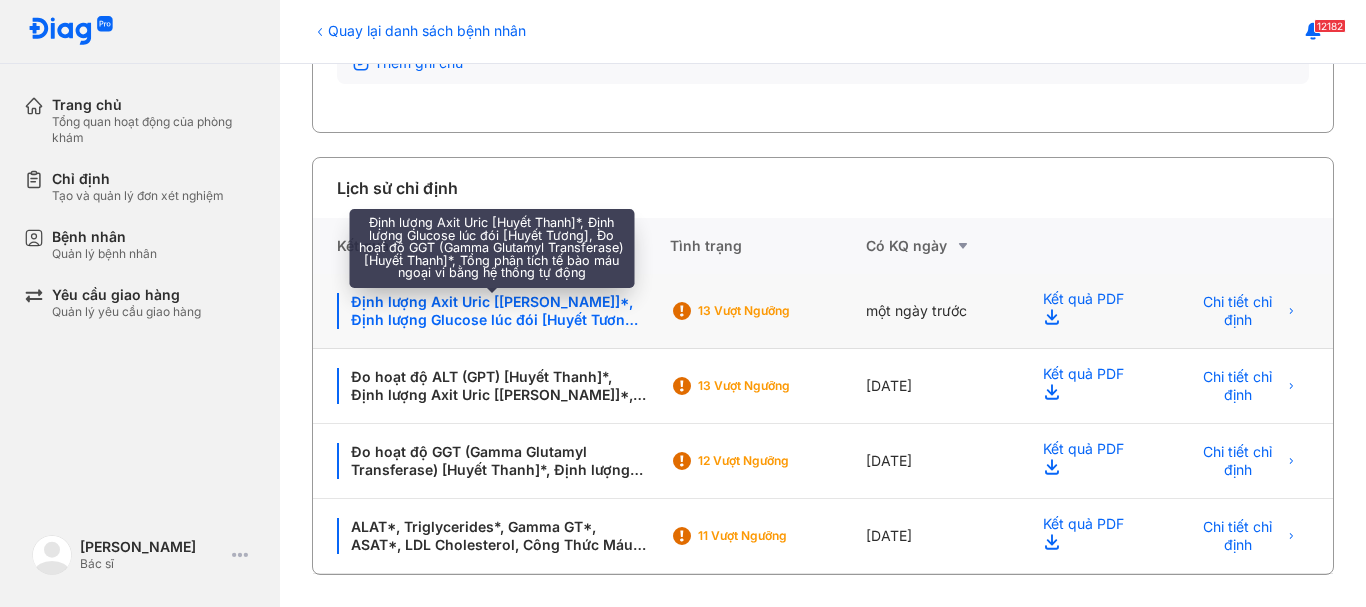 click on "Định lượng Axit Uric [Huyết Thanh]*, Định lượng Glucose lúc đói [Huyết Tương], Đo hoạt độ GGT (Gamma Glutamyl Transferase) [Huyết Thanh]*, Tổng phân tích tế bào máu ngoại vi bằng hệ thống tự động" 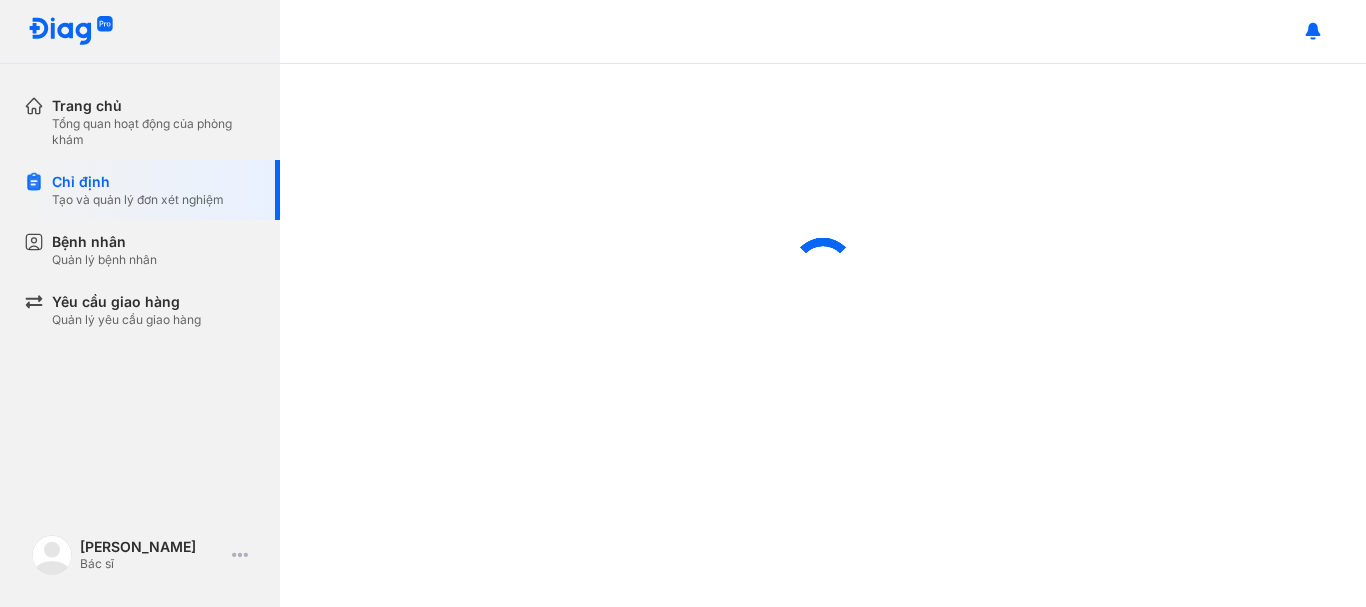 scroll, scrollTop: 0, scrollLeft: 0, axis: both 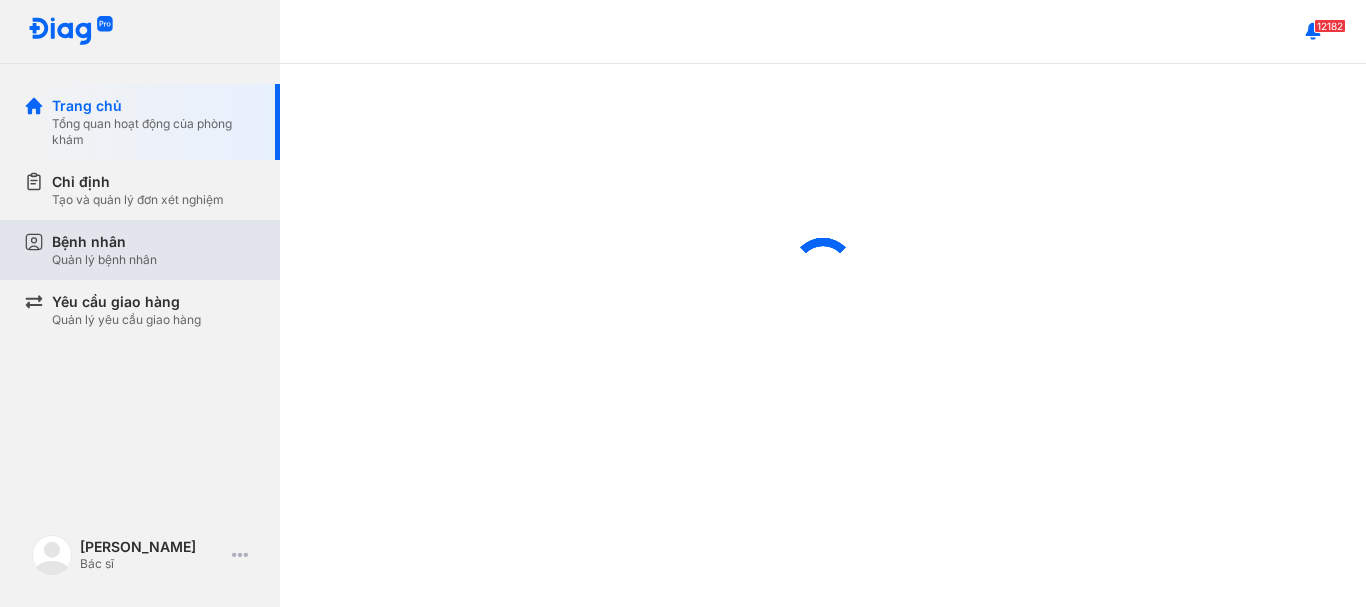 click on "Bệnh nhân" at bounding box center [104, 242] 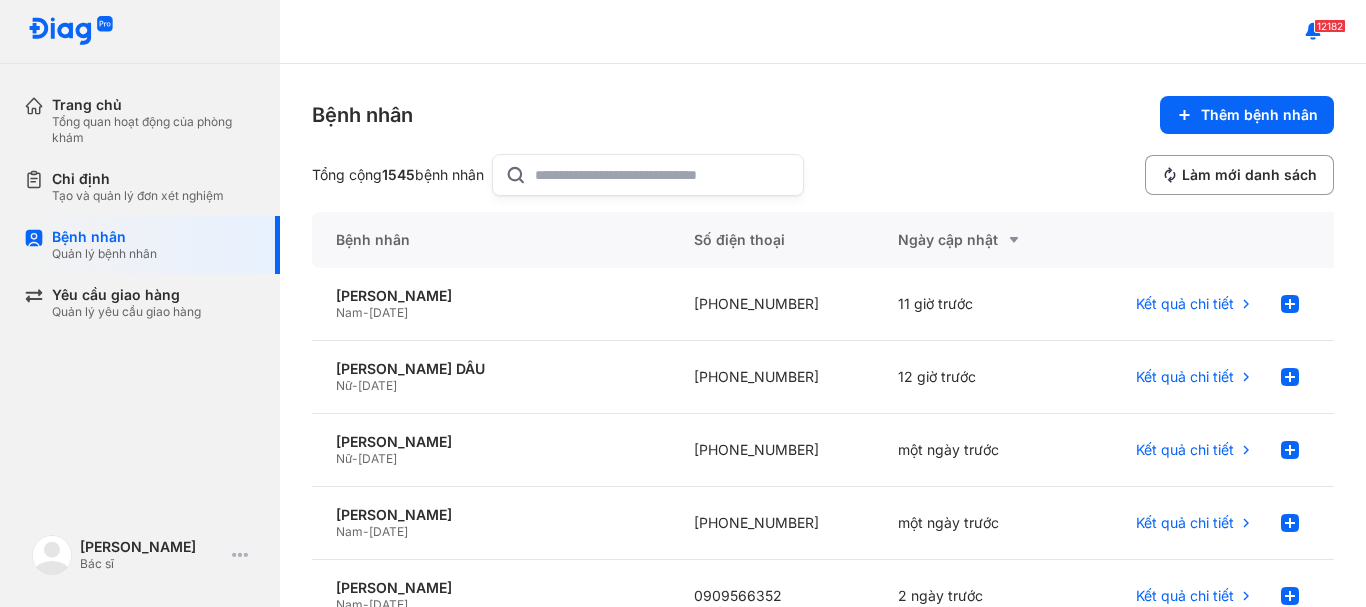 click 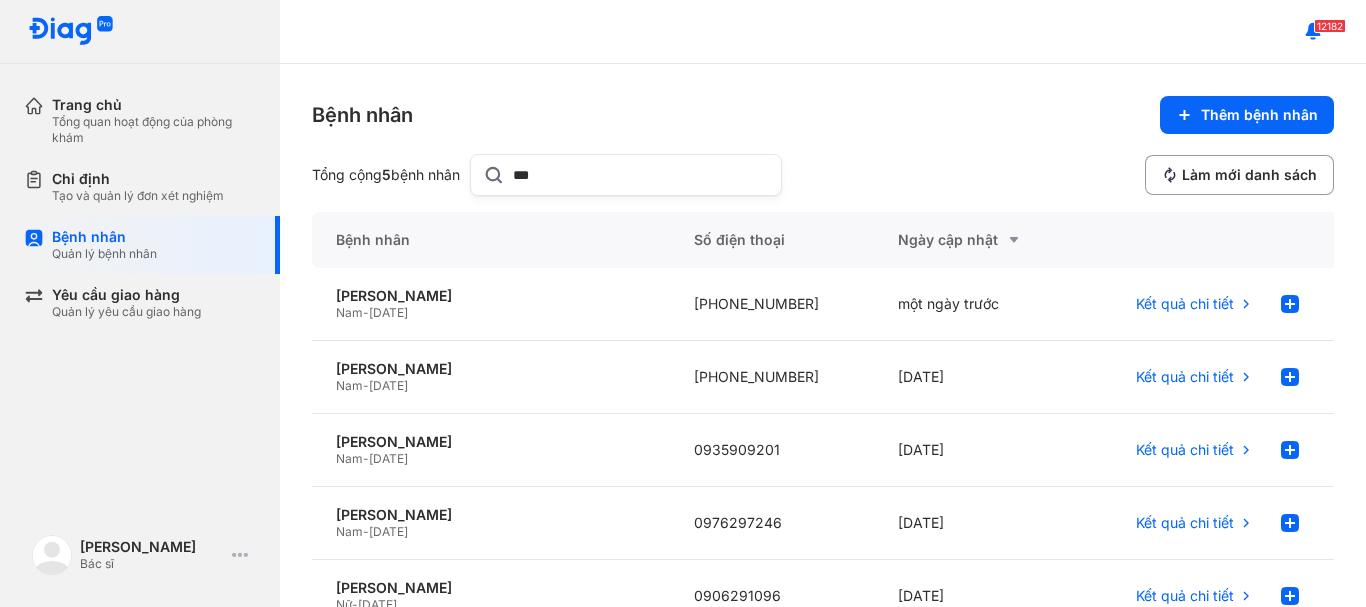 type on "***" 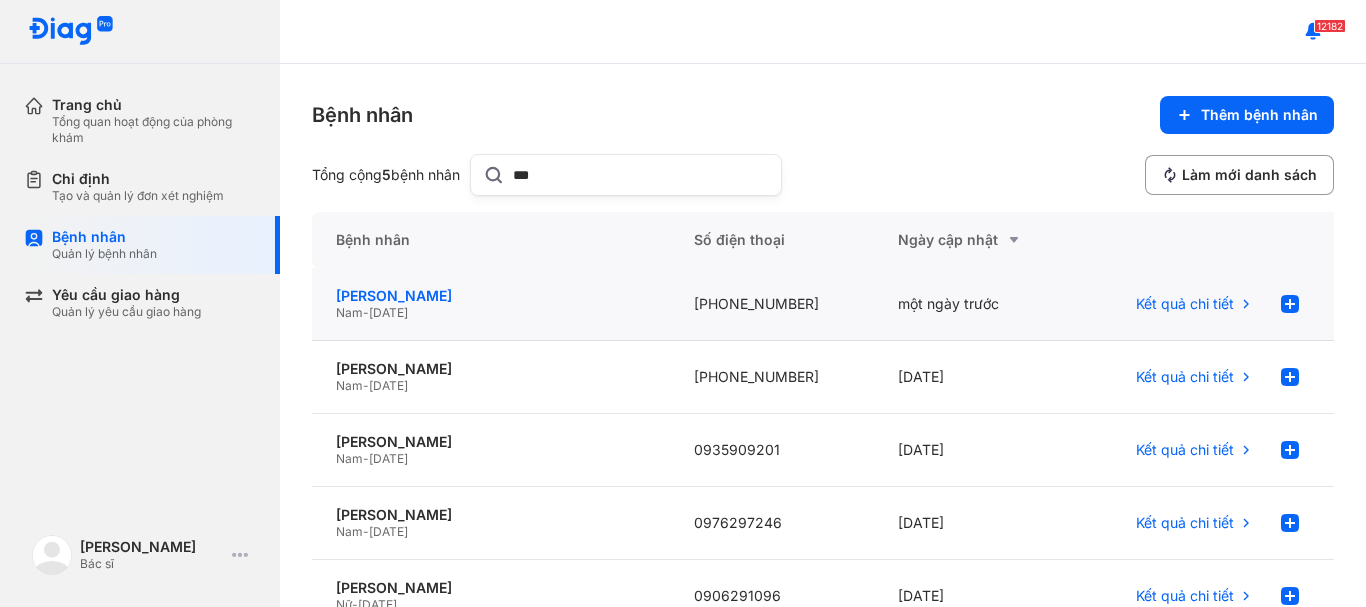 click on "[PERSON_NAME]" 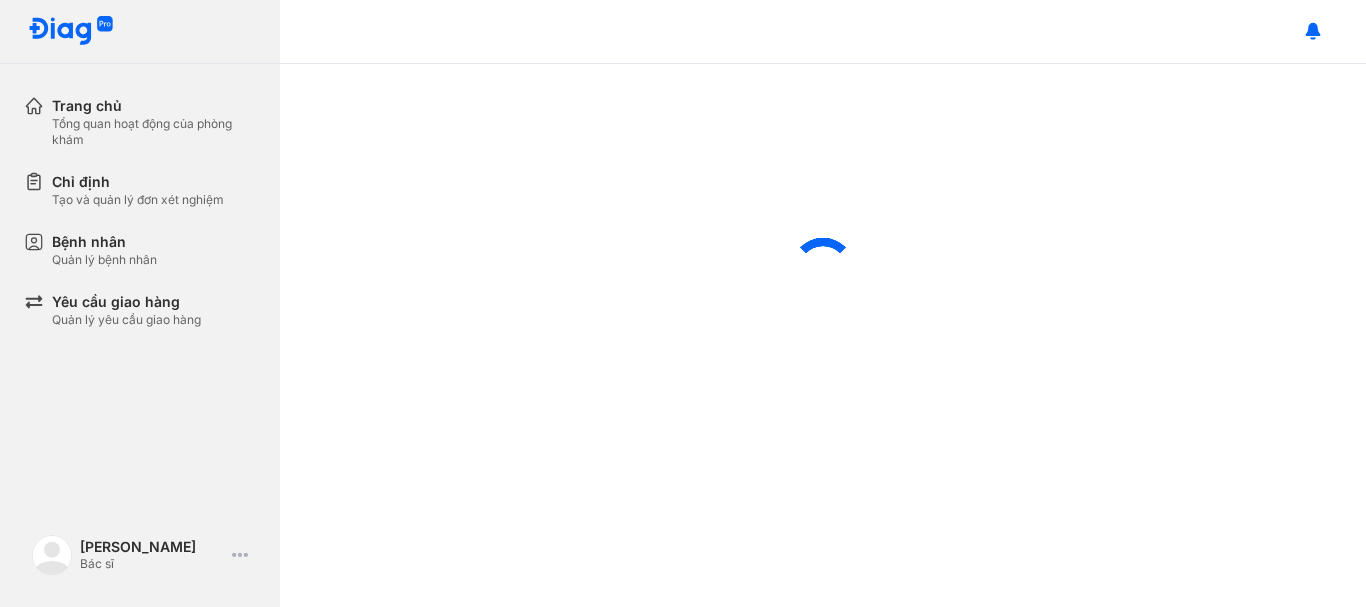 scroll, scrollTop: 0, scrollLeft: 0, axis: both 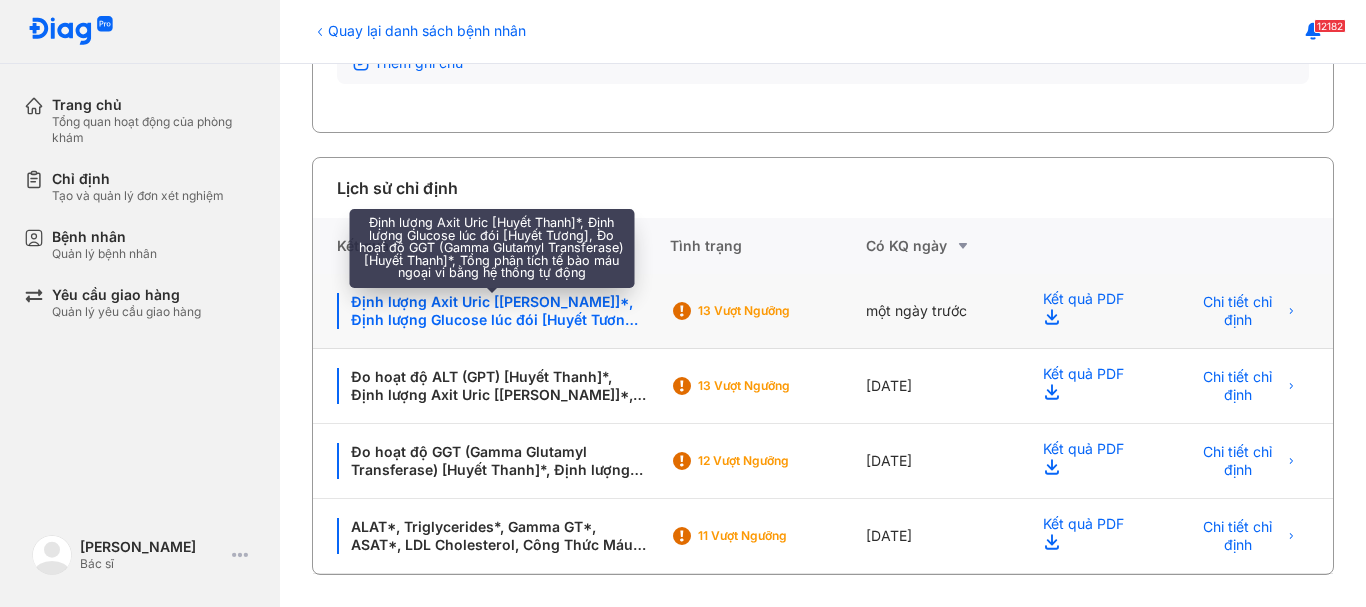 click on "Định lượng Axit Uric [[PERSON_NAME]]*, Định lượng Glucose lúc đói [Huyết Tương], Đo hoạt độ GGT (Gamma Glutamyl Transferase) [Huyết Thanh]*, Tổng phân tích tế bào máu ngoại vi bằng hệ thống tự động" 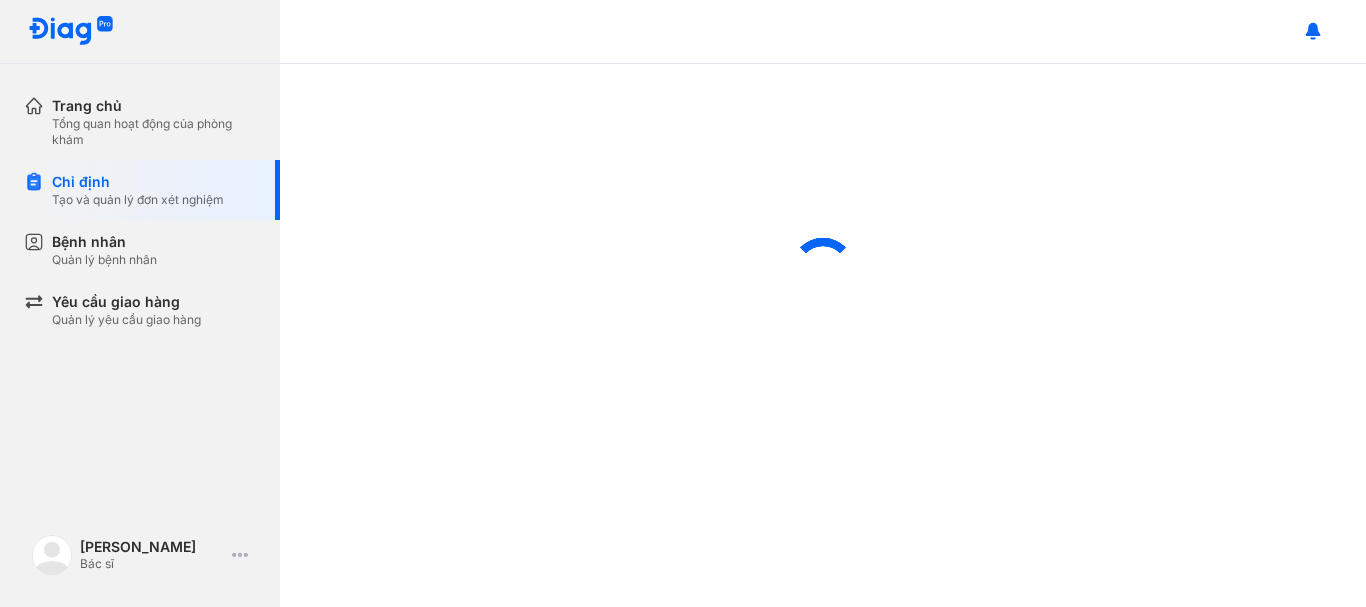 scroll, scrollTop: 0, scrollLeft: 0, axis: both 